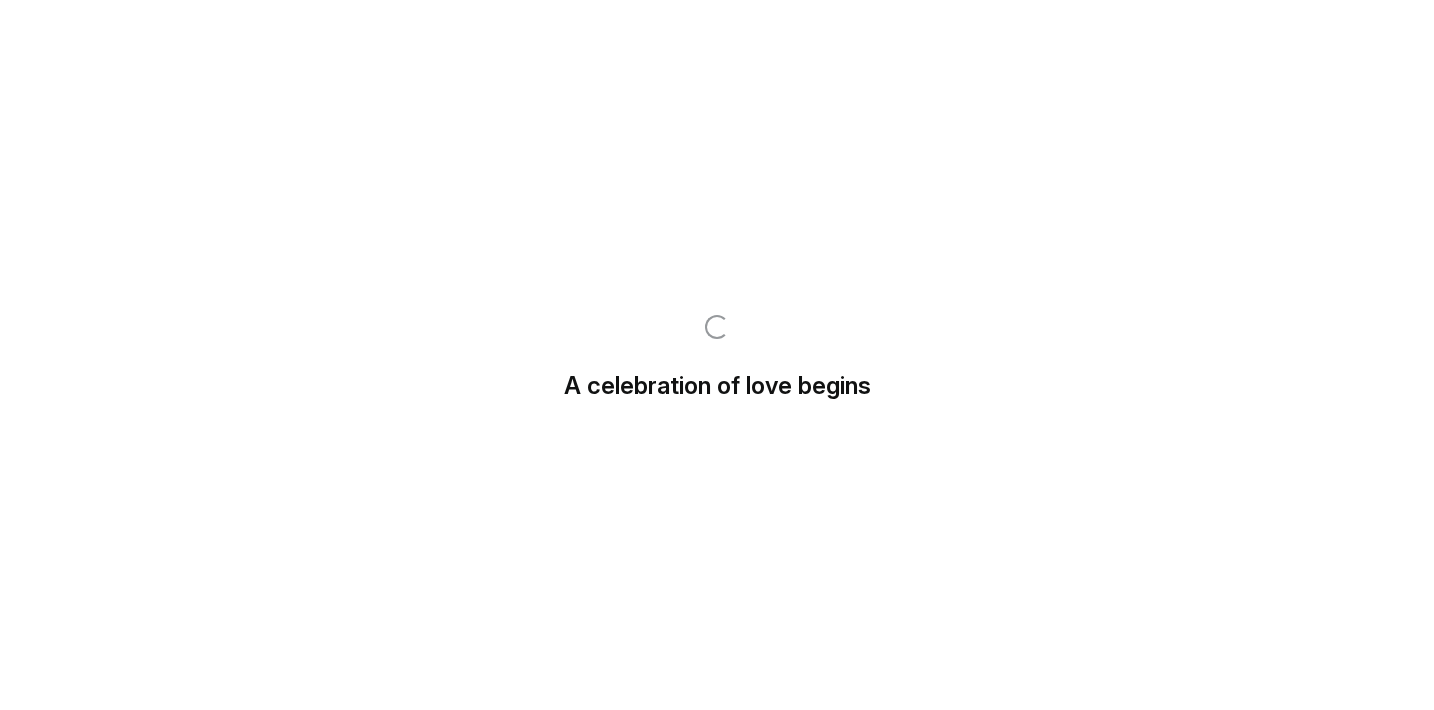 scroll, scrollTop: 0, scrollLeft: 0, axis: both 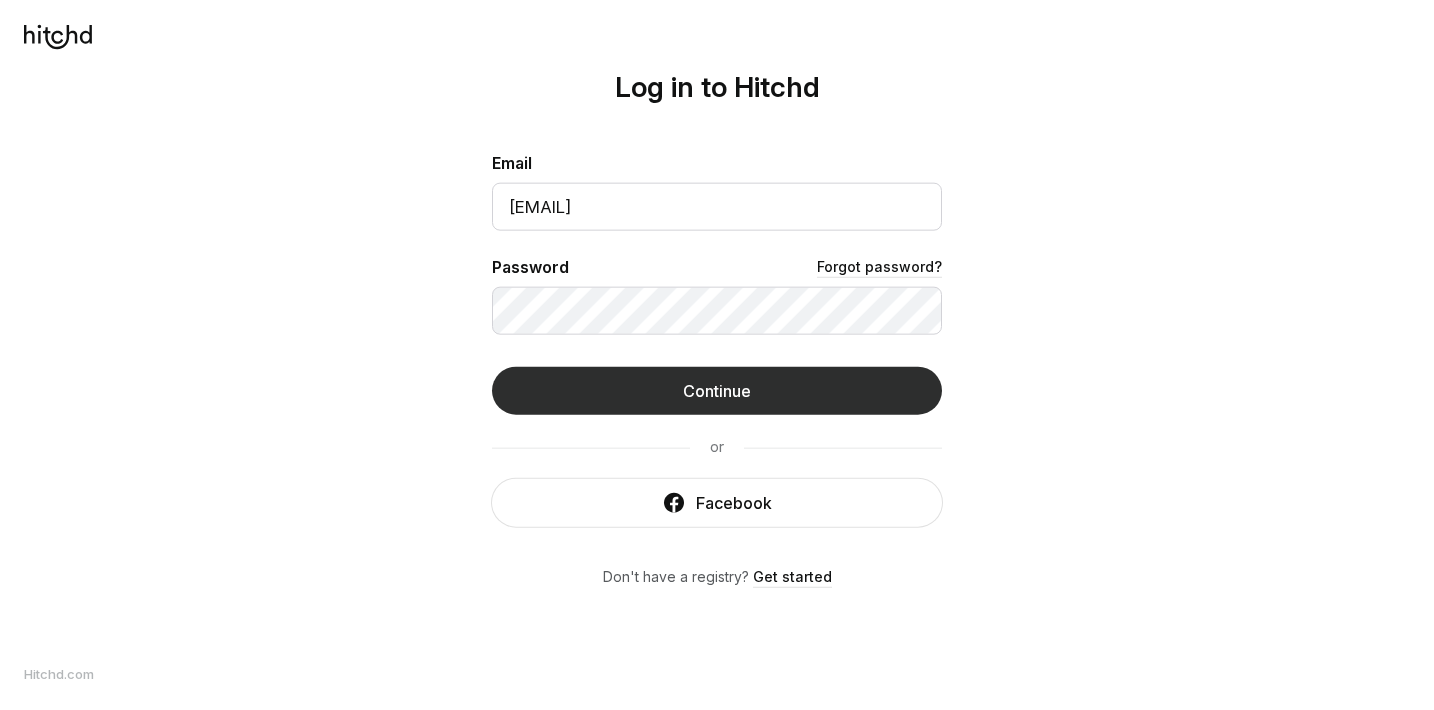 click on "Continue" at bounding box center (717, 391) 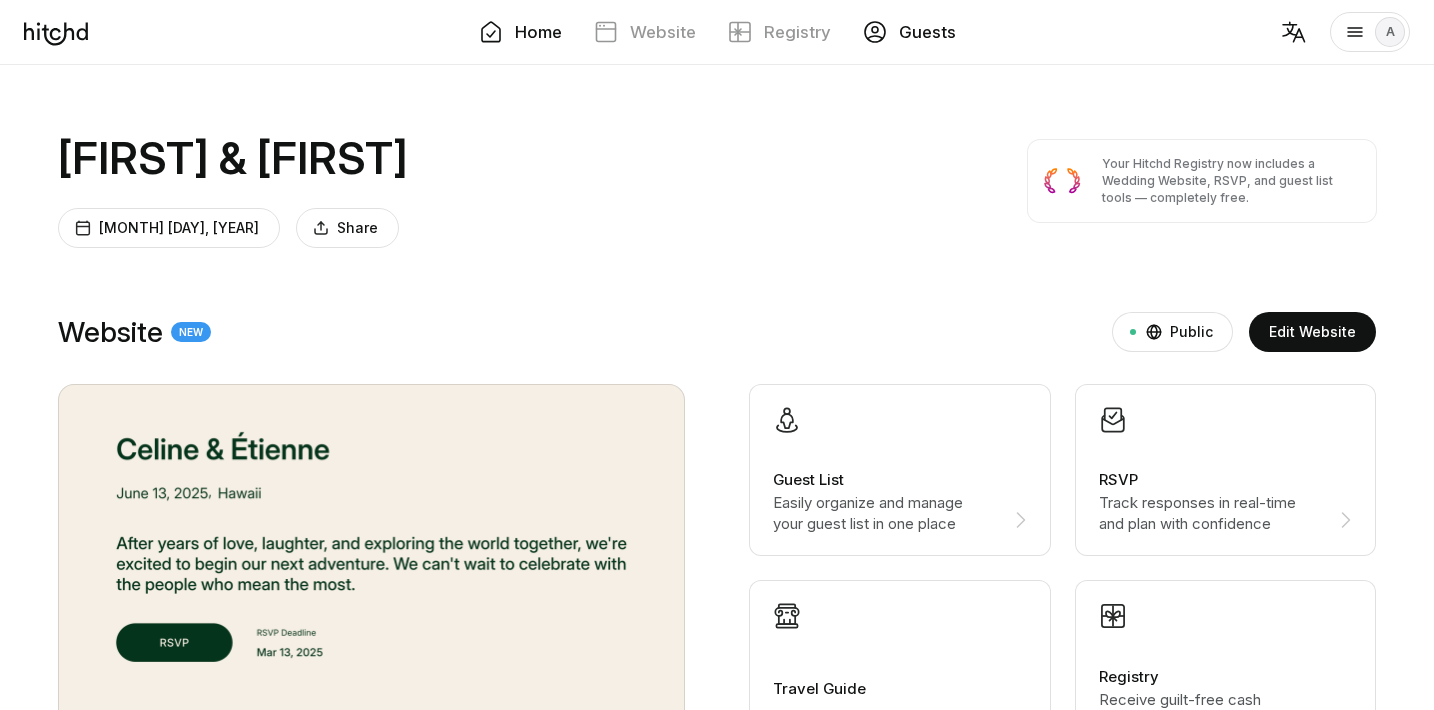 click on "Guests" at bounding box center [909, 32] 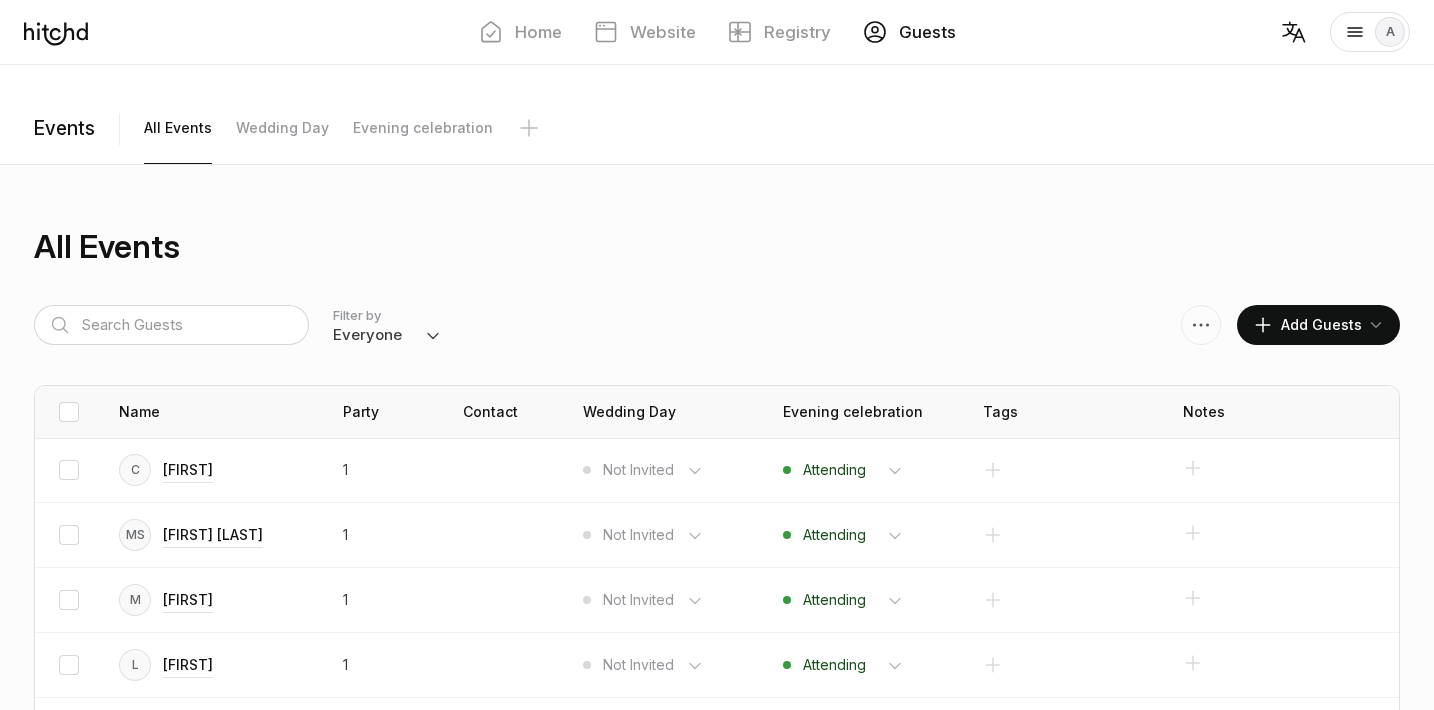 scroll, scrollTop: 381, scrollLeft: 0, axis: vertical 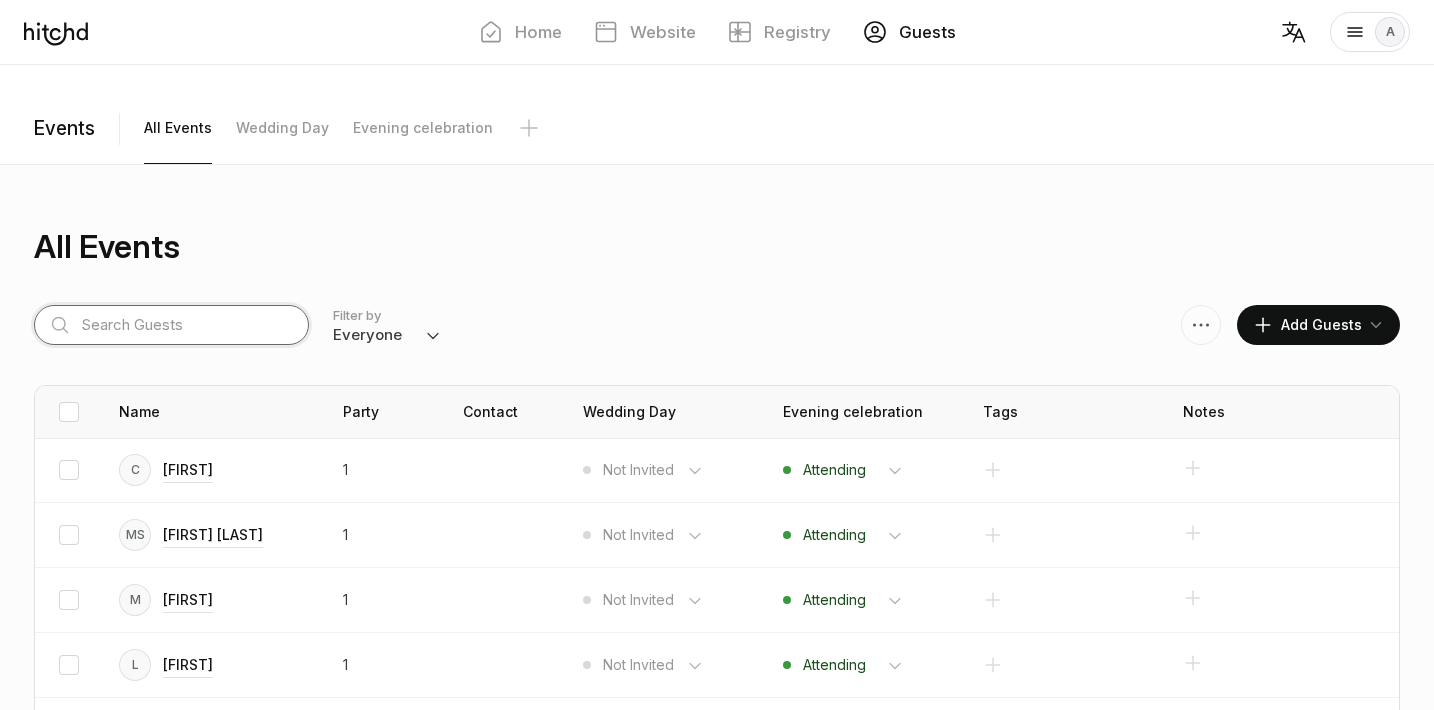 click at bounding box center [171, 325] 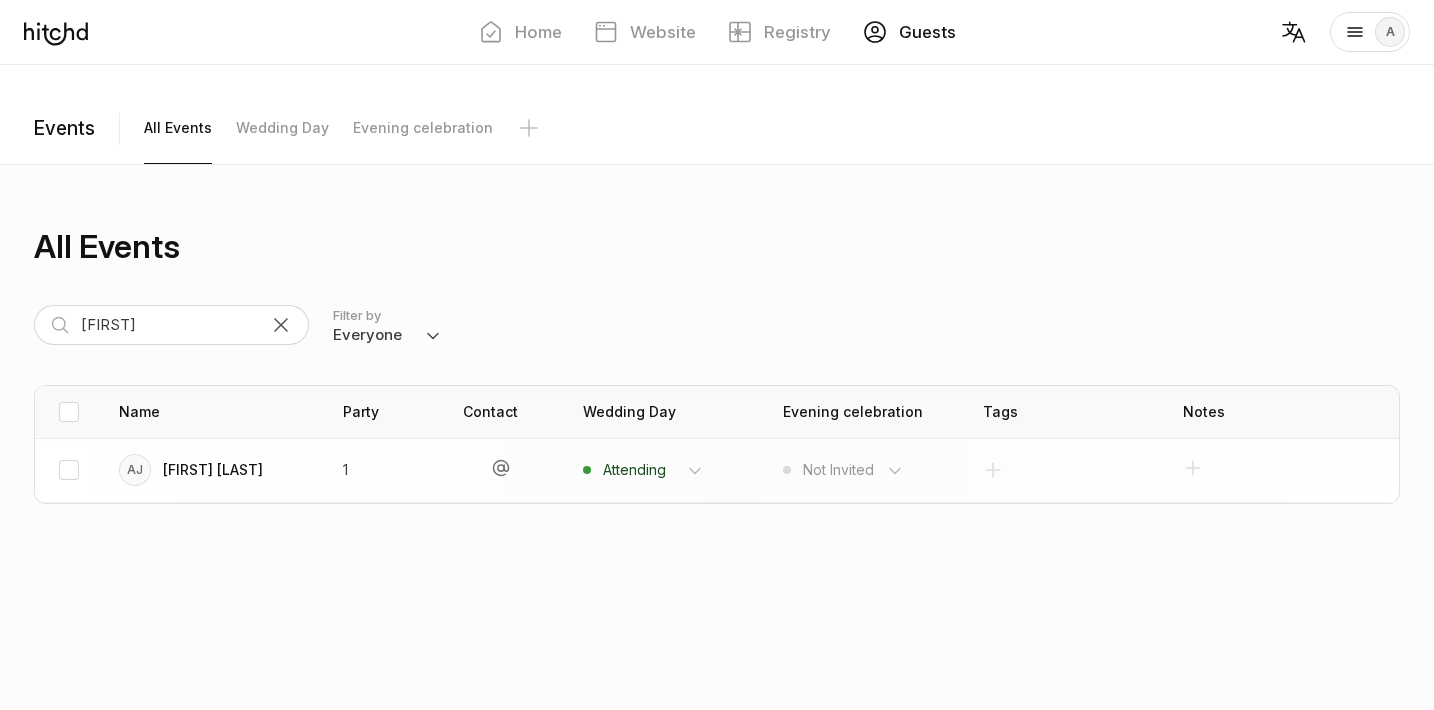 click on "[FIRST] [LAST]" at bounding box center [213, 470] 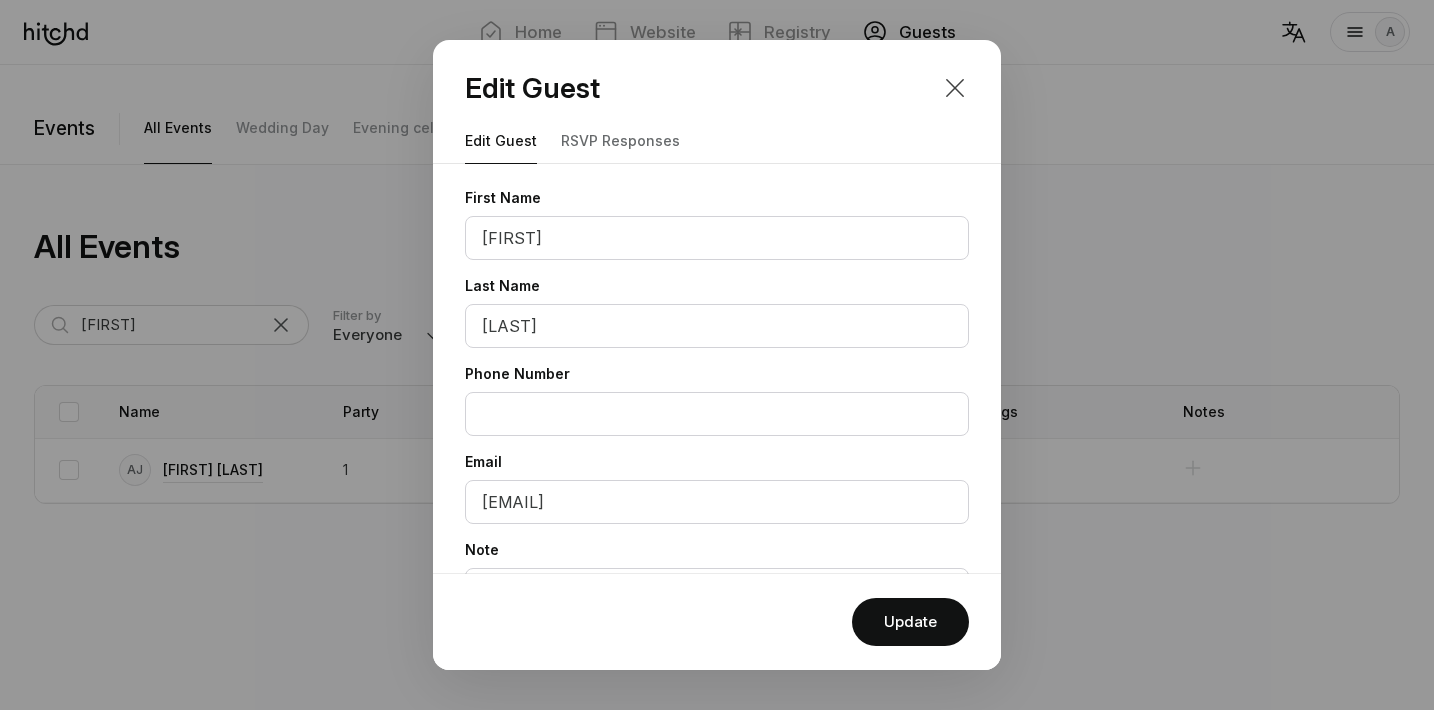 scroll, scrollTop: 0, scrollLeft: 0, axis: both 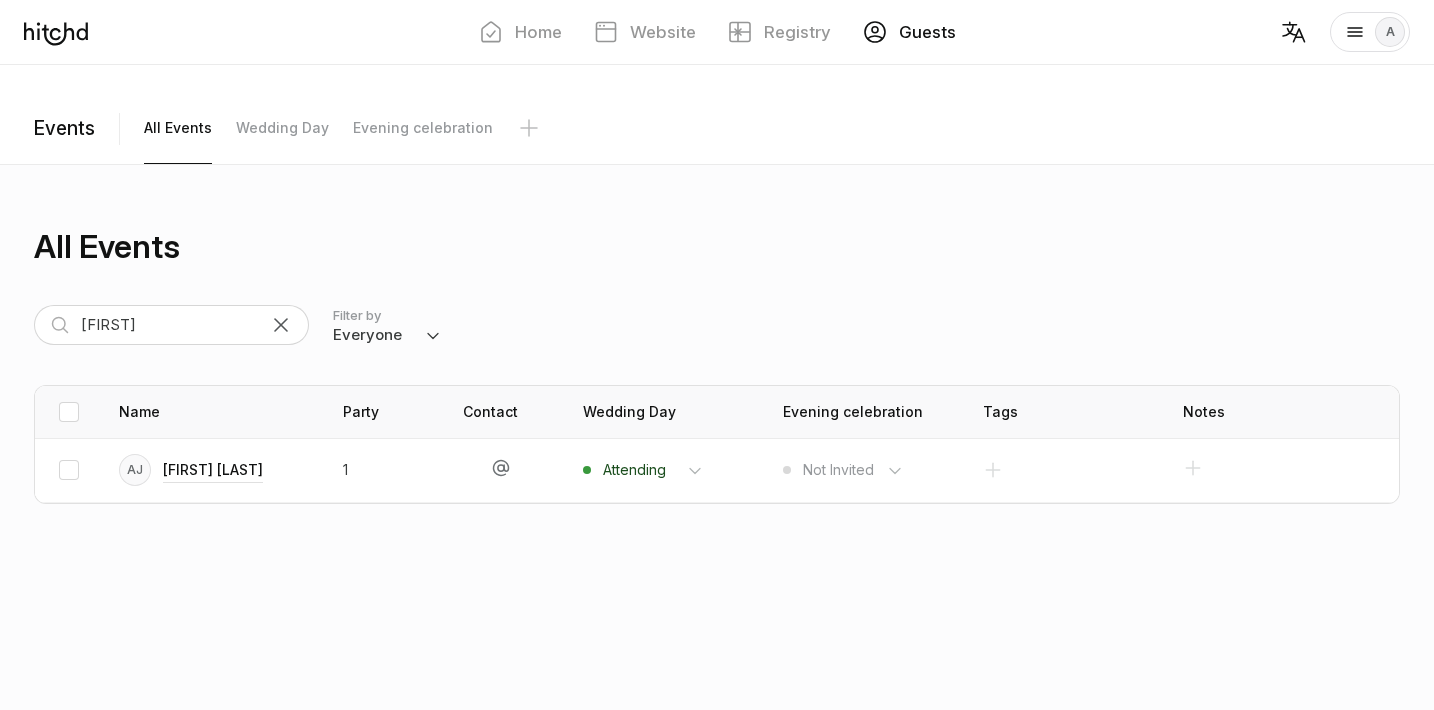 click on "Home
Website
Registry
Guests
[FIRST]" at bounding box center (717, 32) 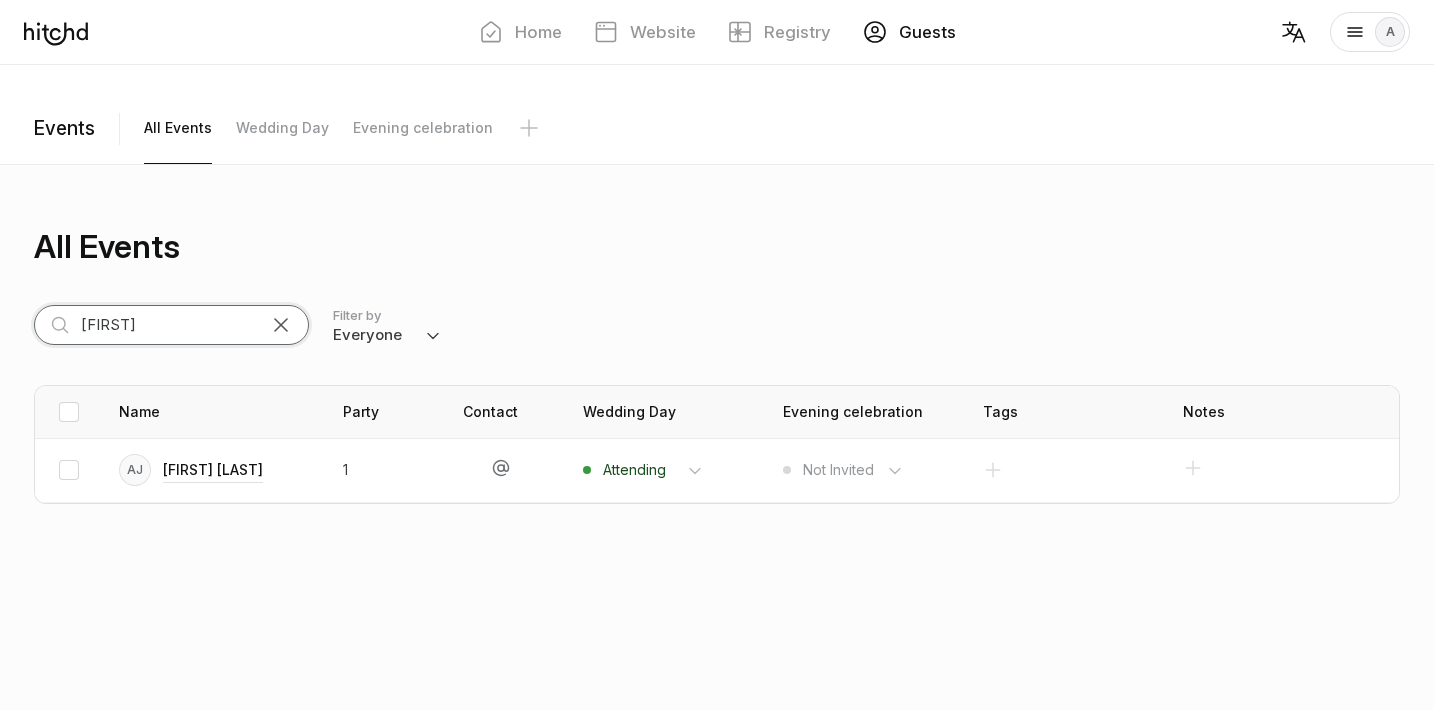 drag, startPoint x: 124, startPoint y: 330, endPoint x: 0, endPoint y: 333, distance: 124.036285 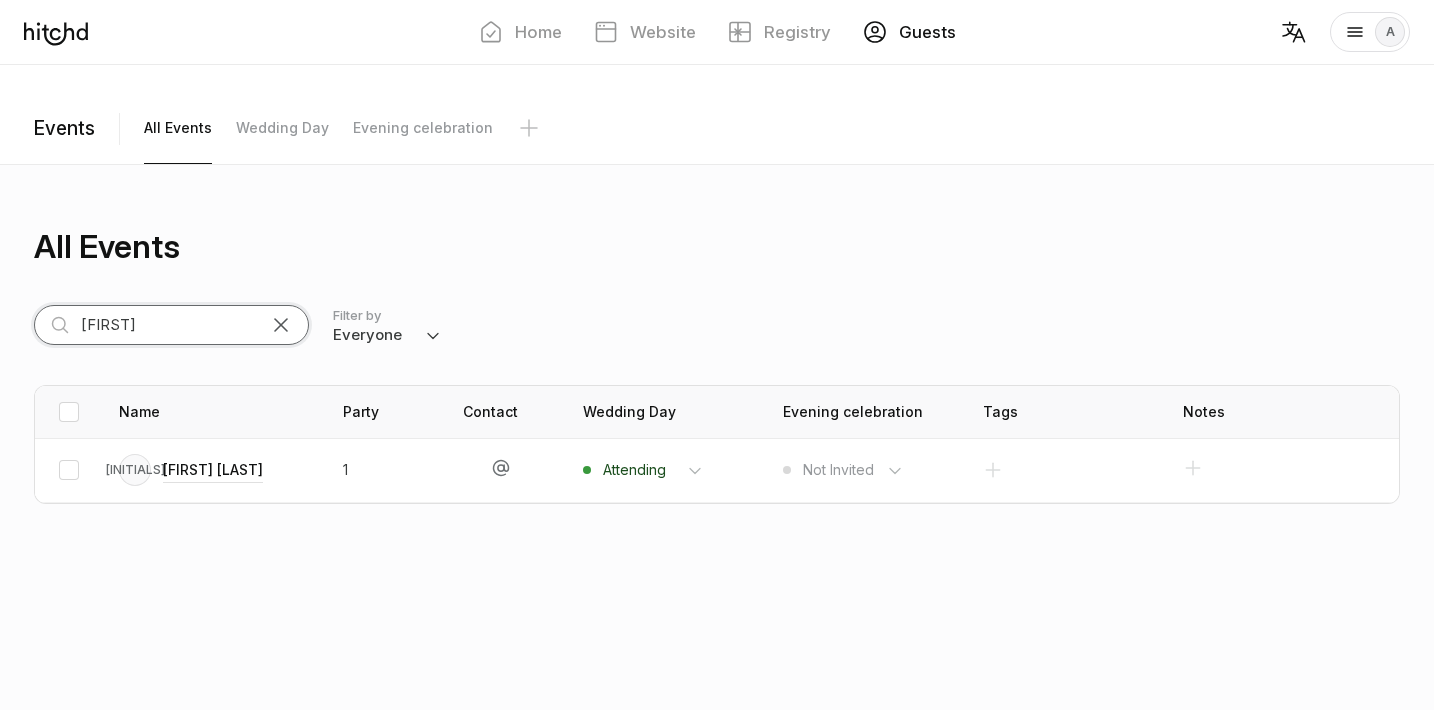 type on "[FIRST]" 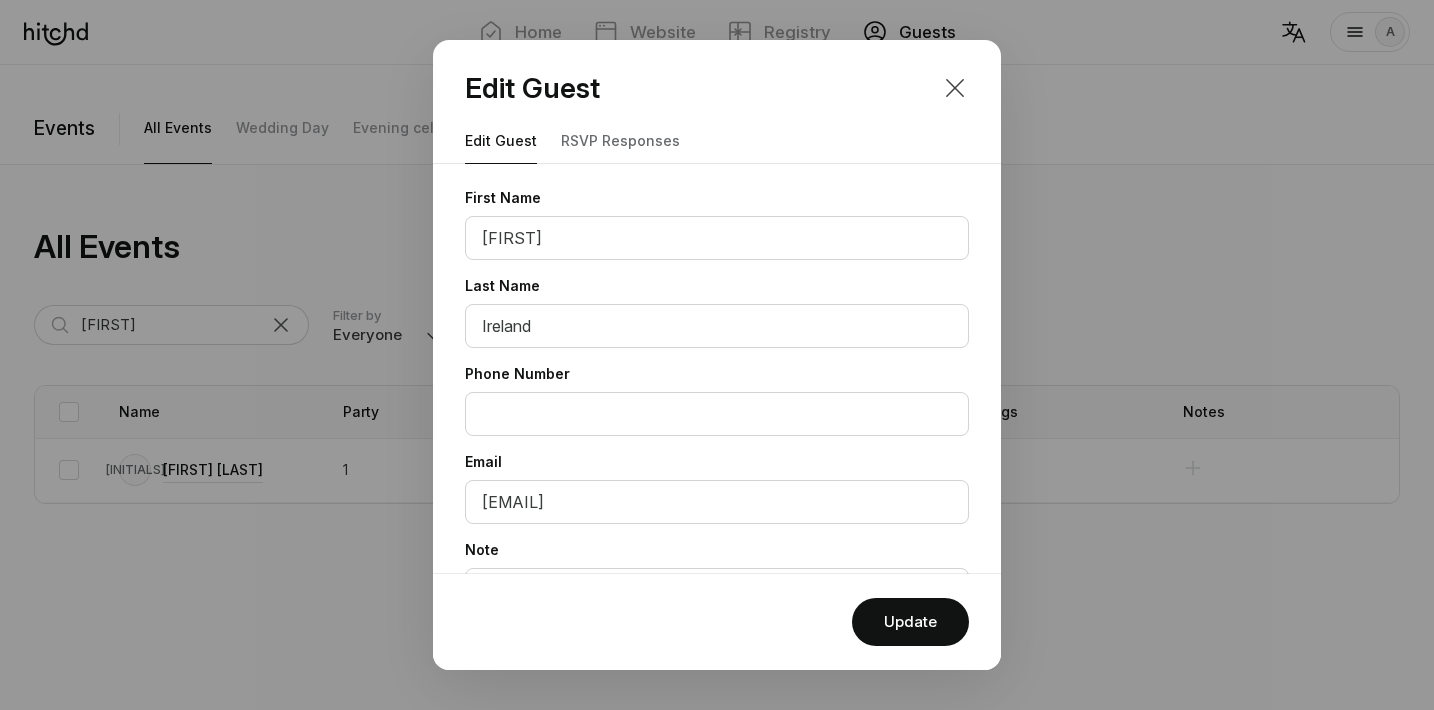 click at bounding box center [955, 88] 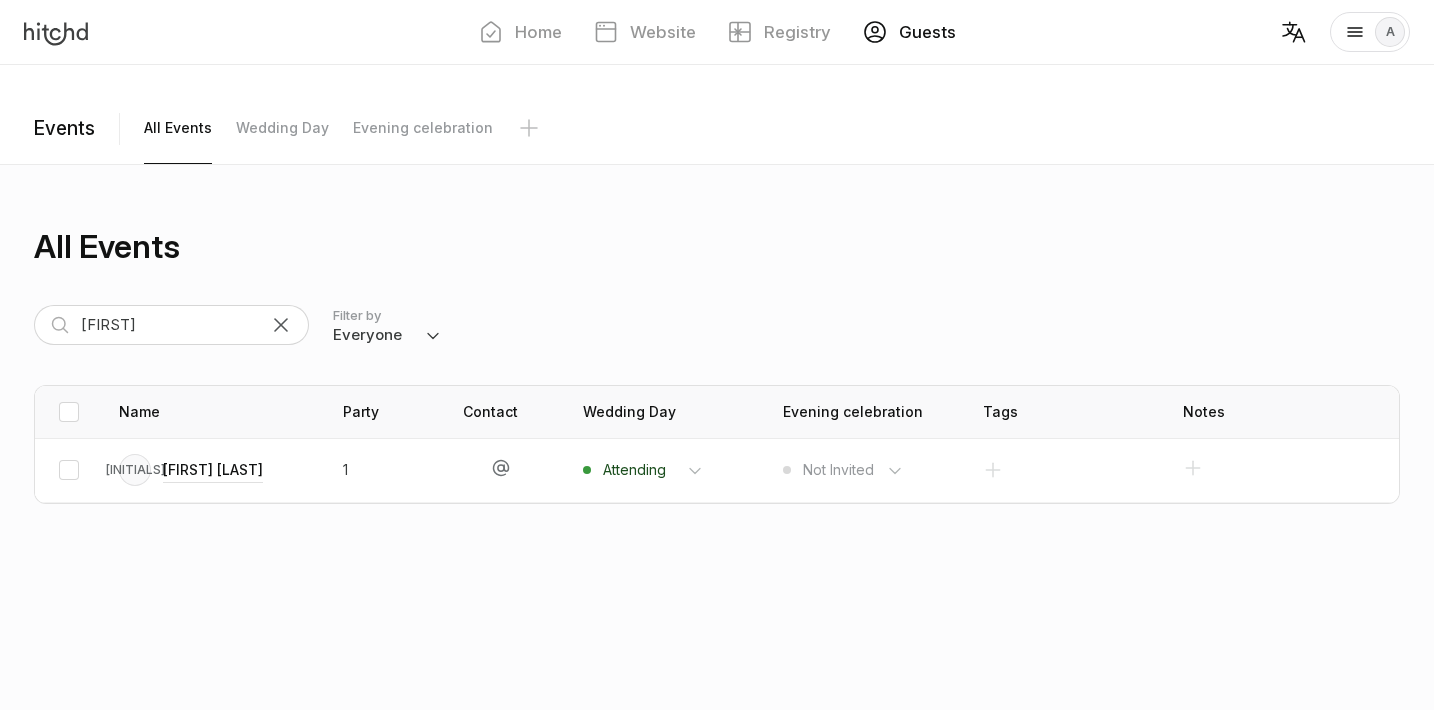 click at bounding box center (56, 34) 